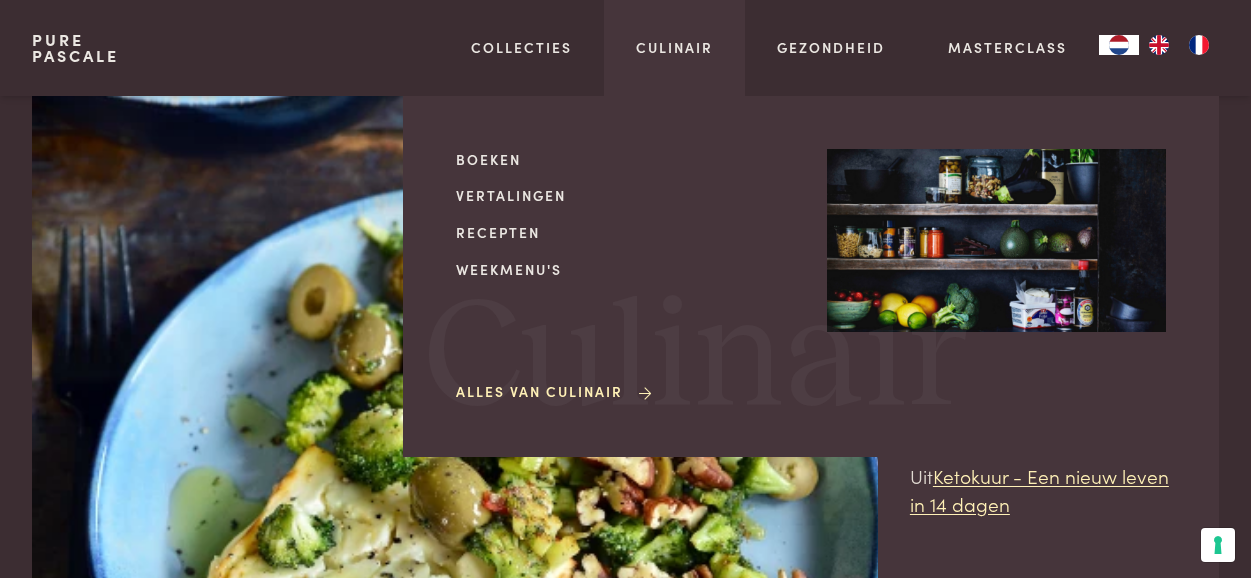 scroll, scrollTop: 900, scrollLeft: 0, axis: vertical 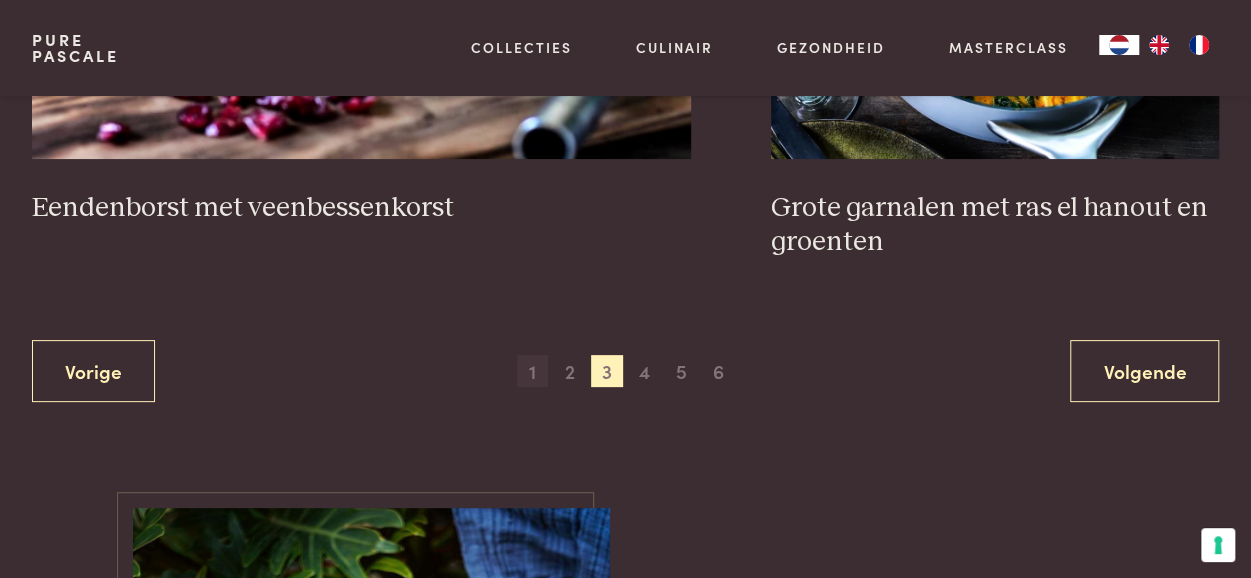 click on "1" at bounding box center [533, 371] 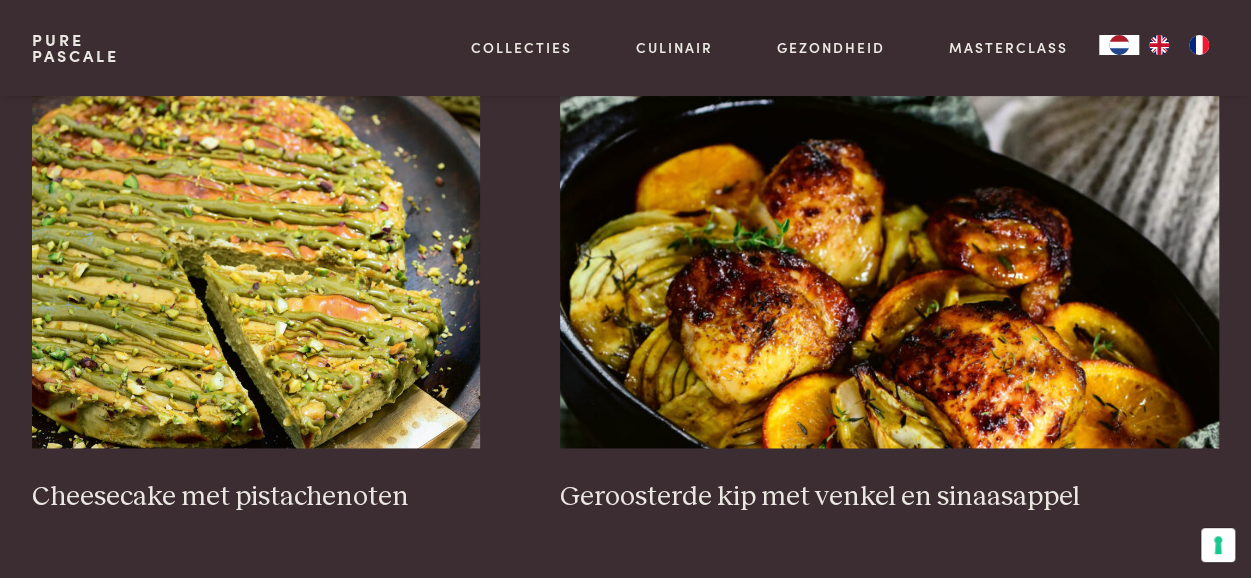 scroll, scrollTop: 1259, scrollLeft: 0, axis: vertical 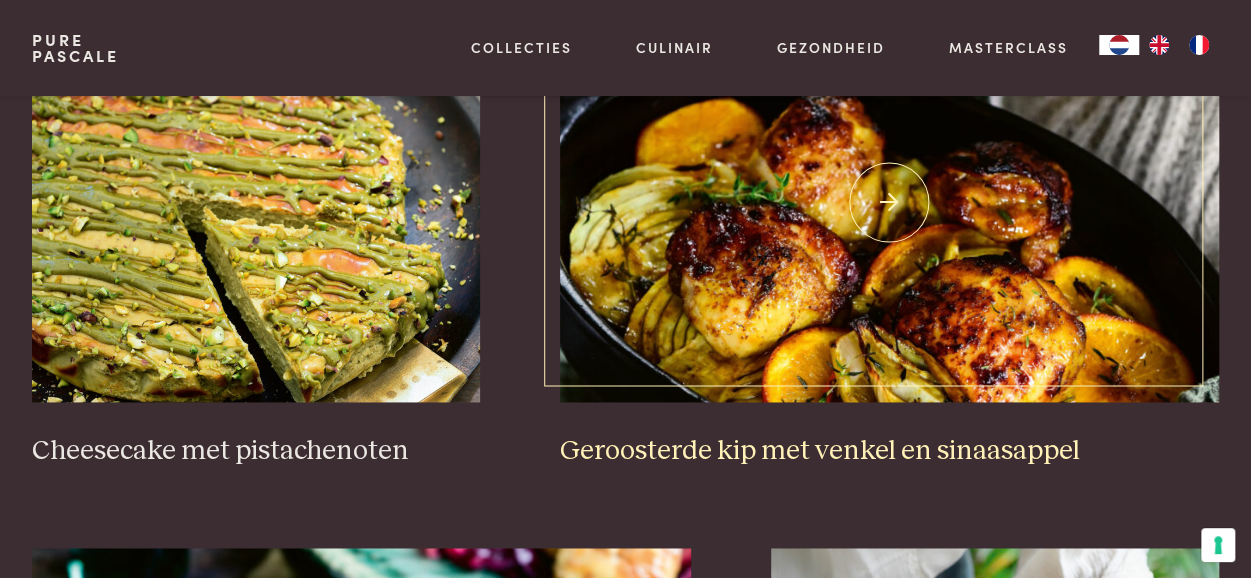 click at bounding box center (889, 202) 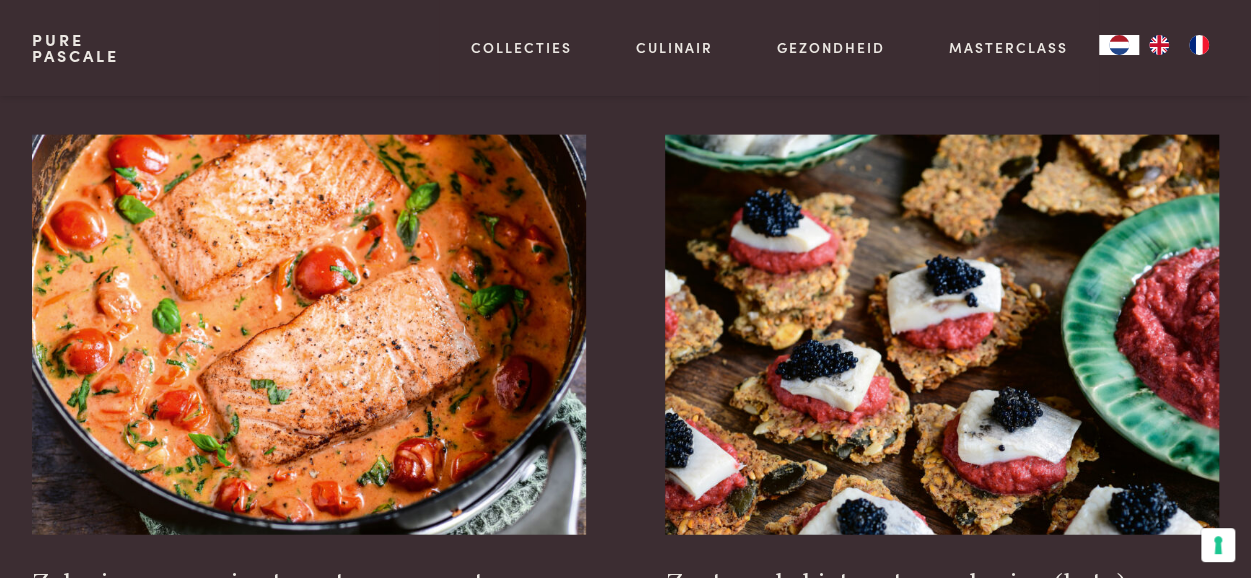 scroll, scrollTop: 2259, scrollLeft: 0, axis: vertical 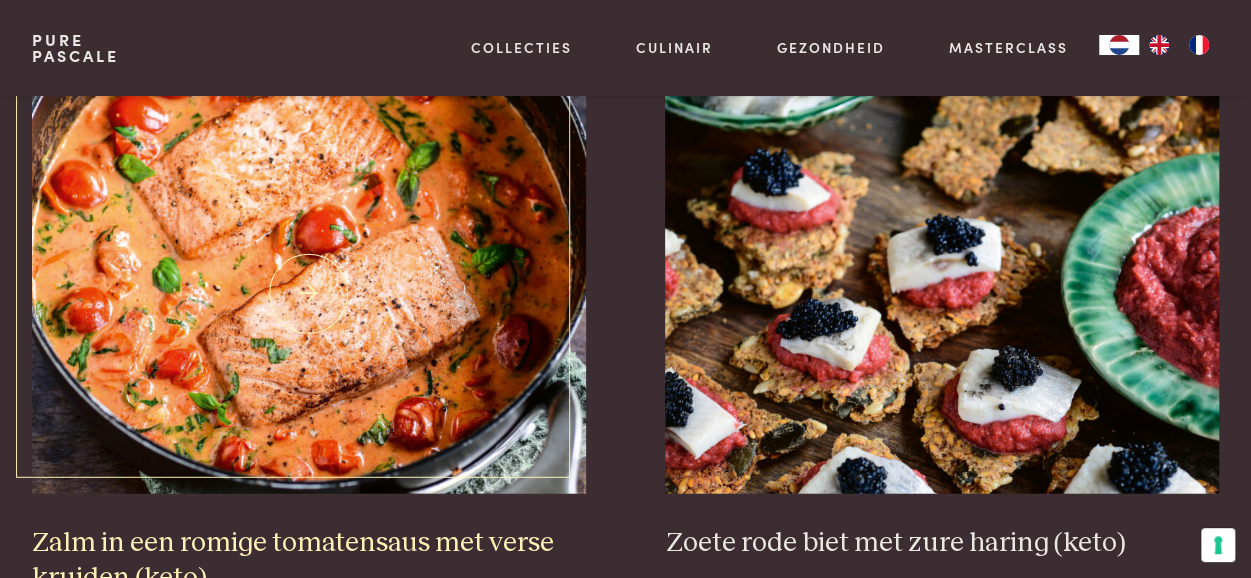 click at bounding box center (309, 294) 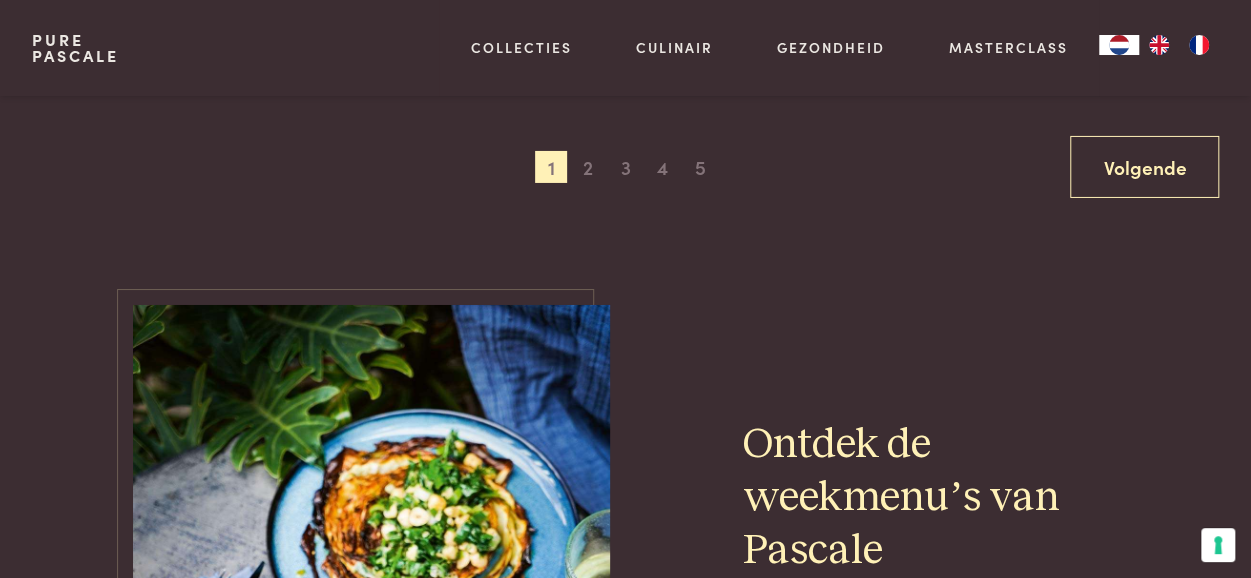 scroll, scrollTop: 3159, scrollLeft: 0, axis: vertical 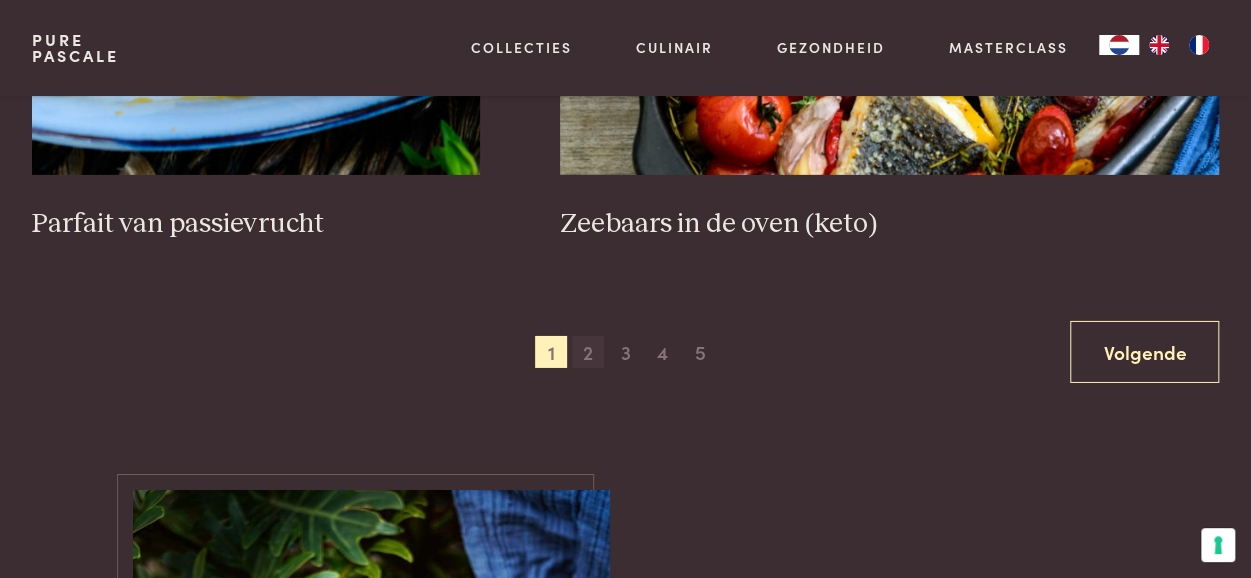 click on "2" at bounding box center [588, 352] 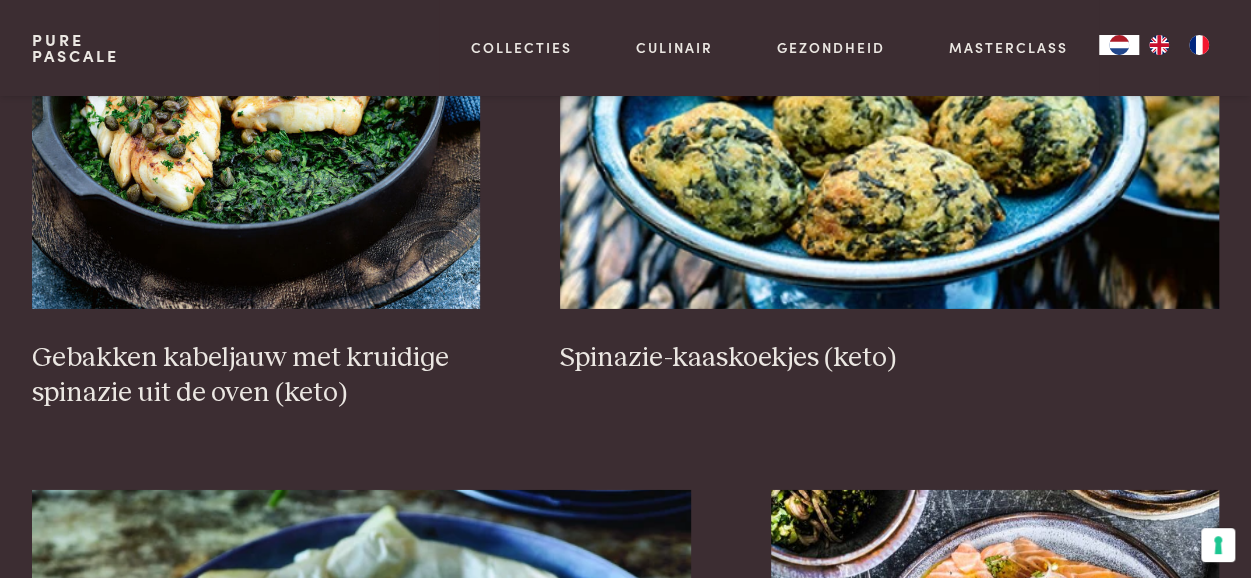 scroll, scrollTop: 2959, scrollLeft: 0, axis: vertical 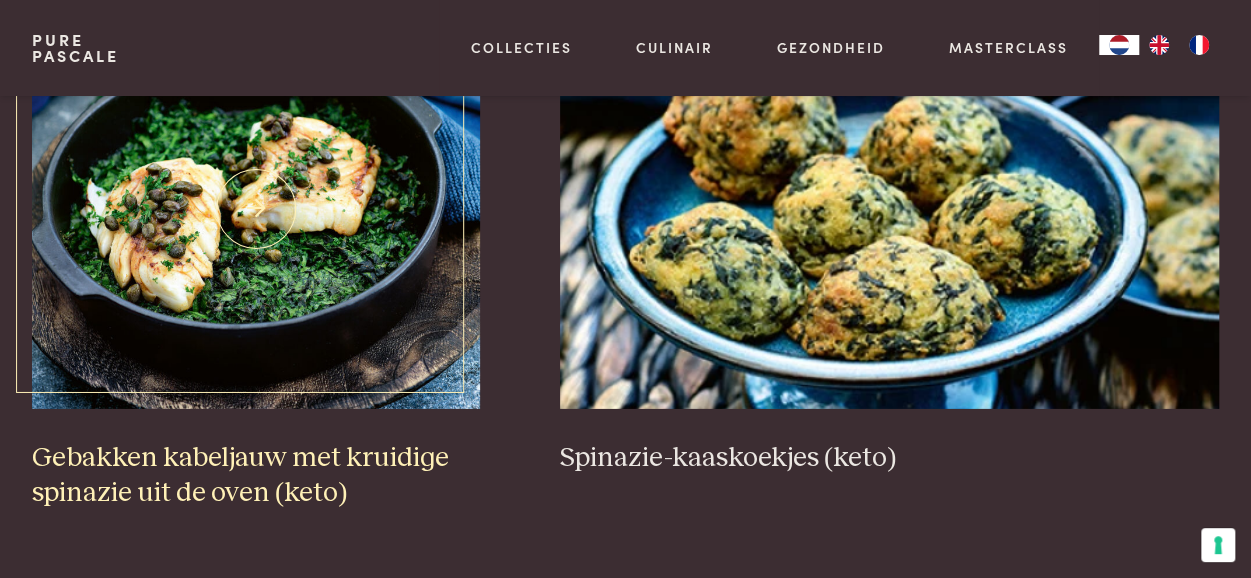 click at bounding box center (256, 209) 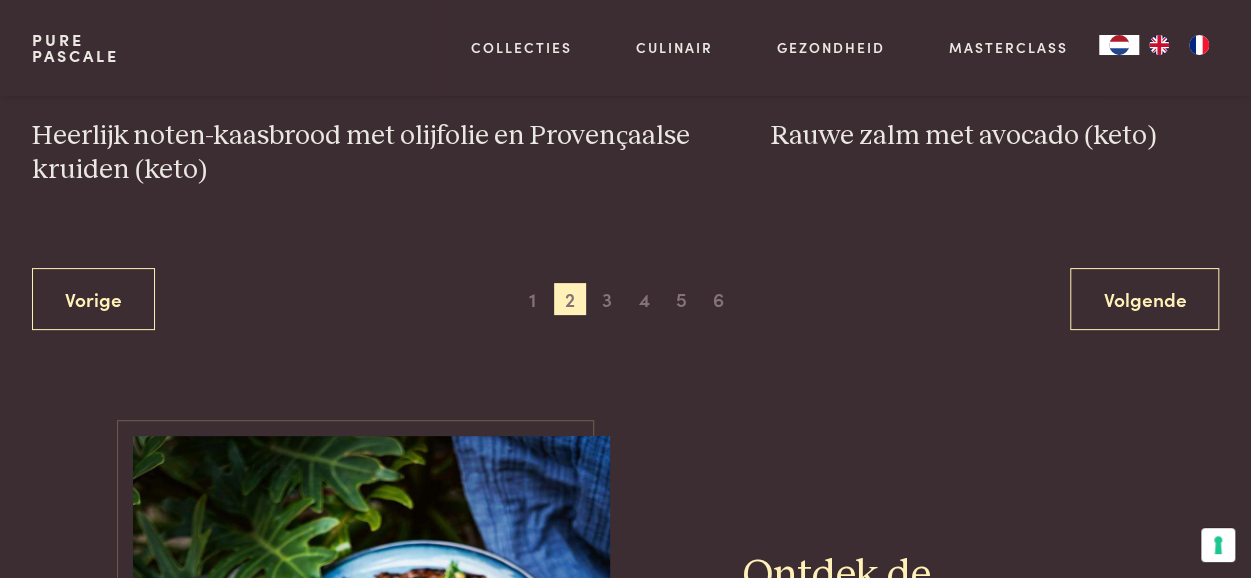 scroll, scrollTop: 3859, scrollLeft: 0, axis: vertical 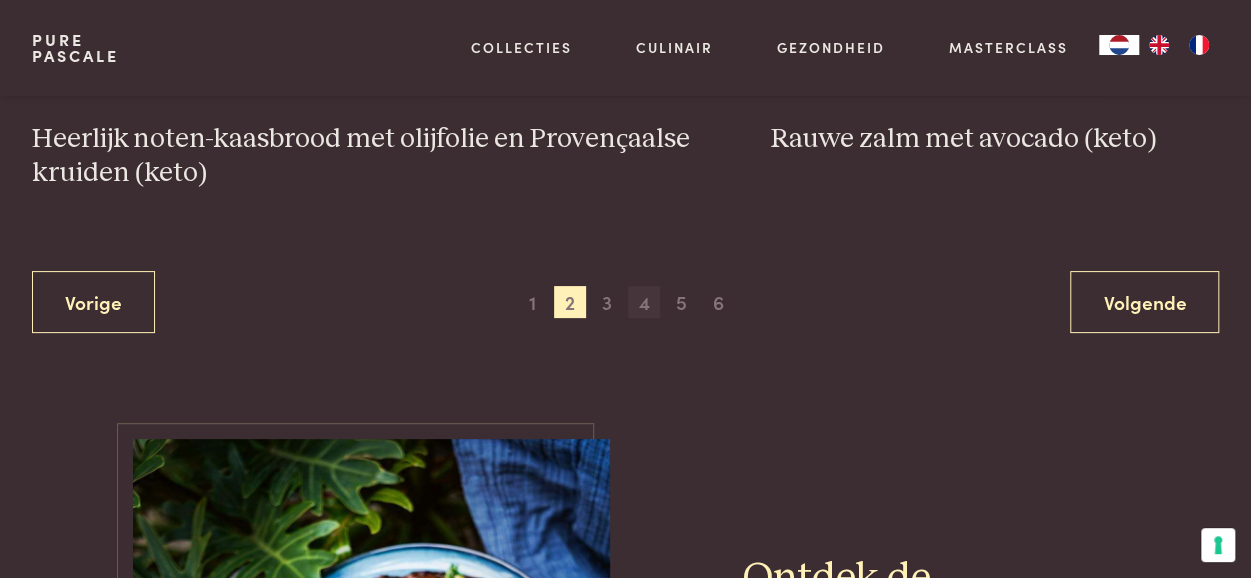 click on "4" at bounding box center [644, 302] 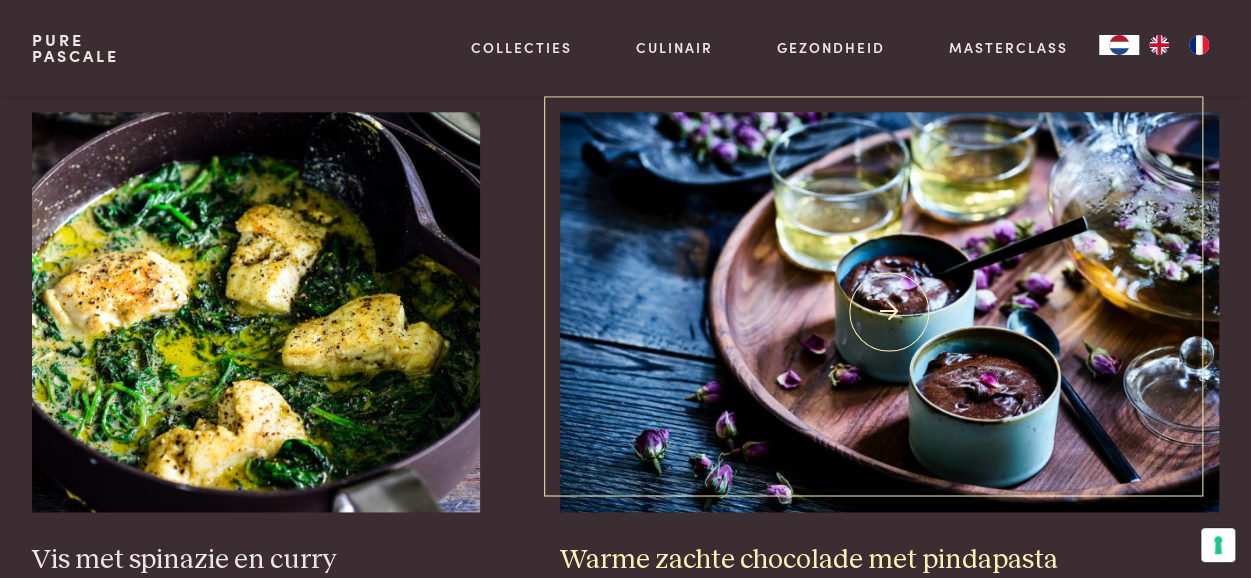 scroll, scrollTop: 1159, scrollLeft: 0, axis: vertical 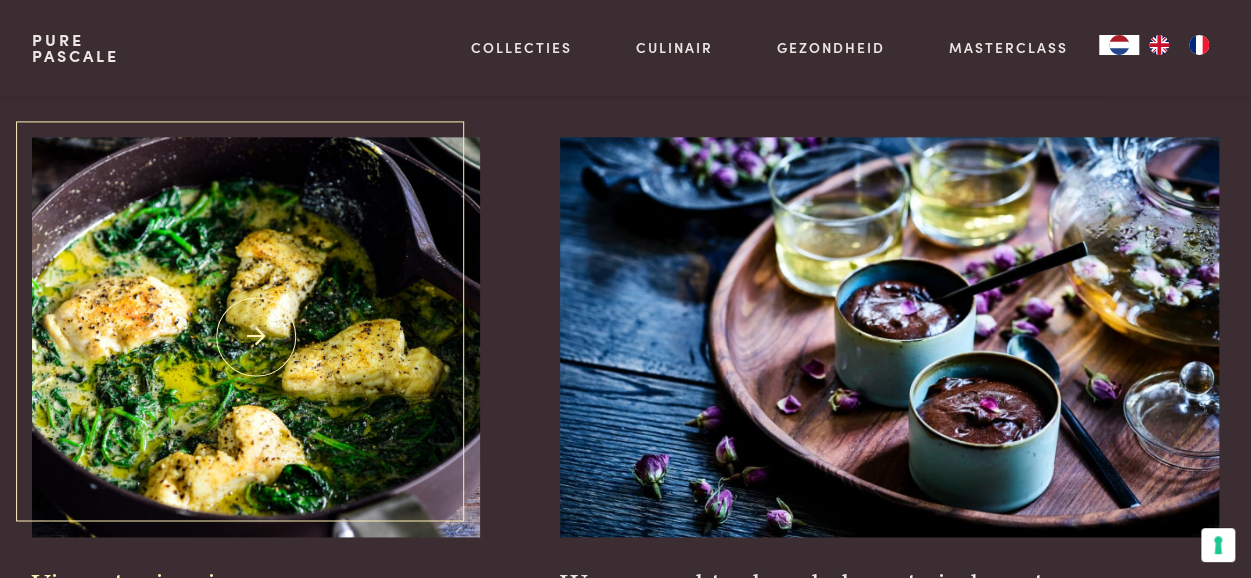 click at bounding box center [256, 337] 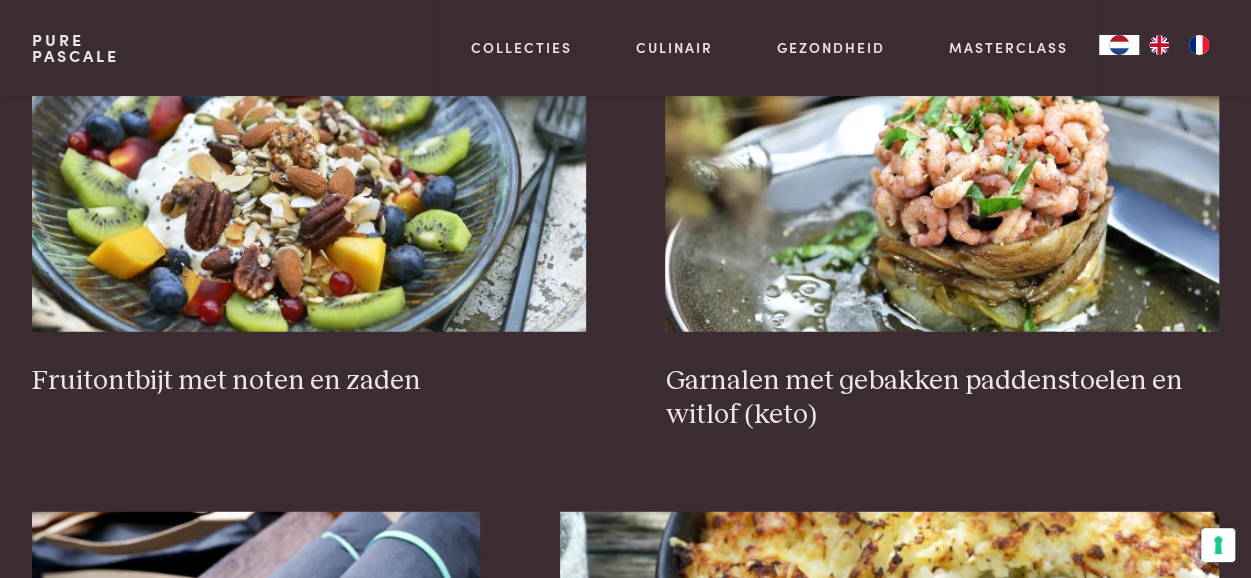 scroll, scrollTop: 2459, scrollLeft: 0, axis: vertical 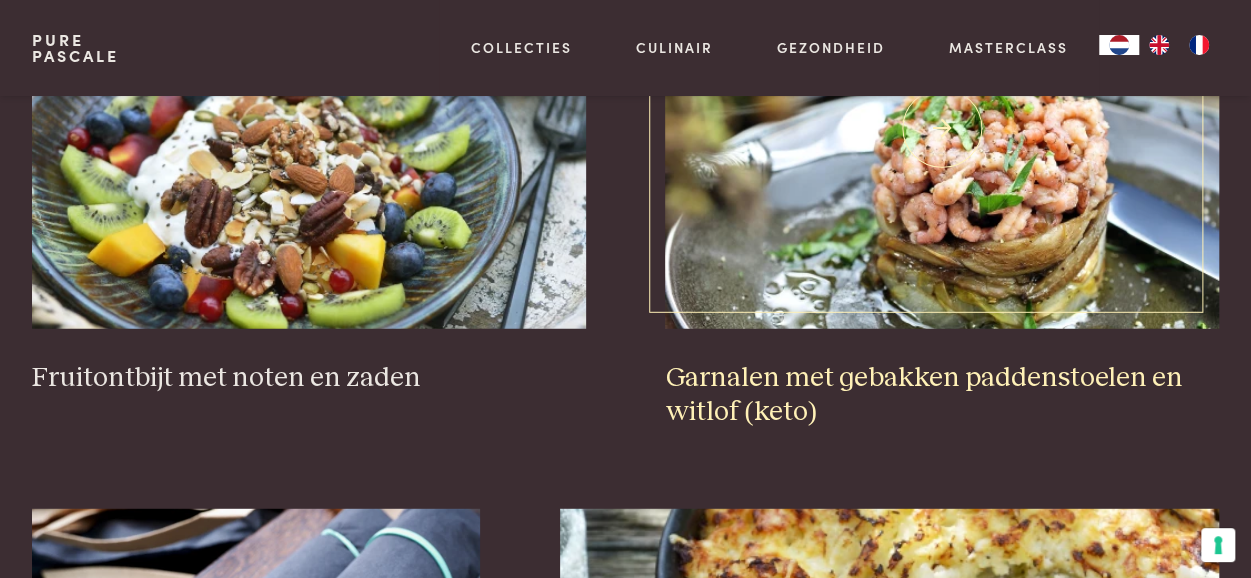 click at bounding box center (942, 129) 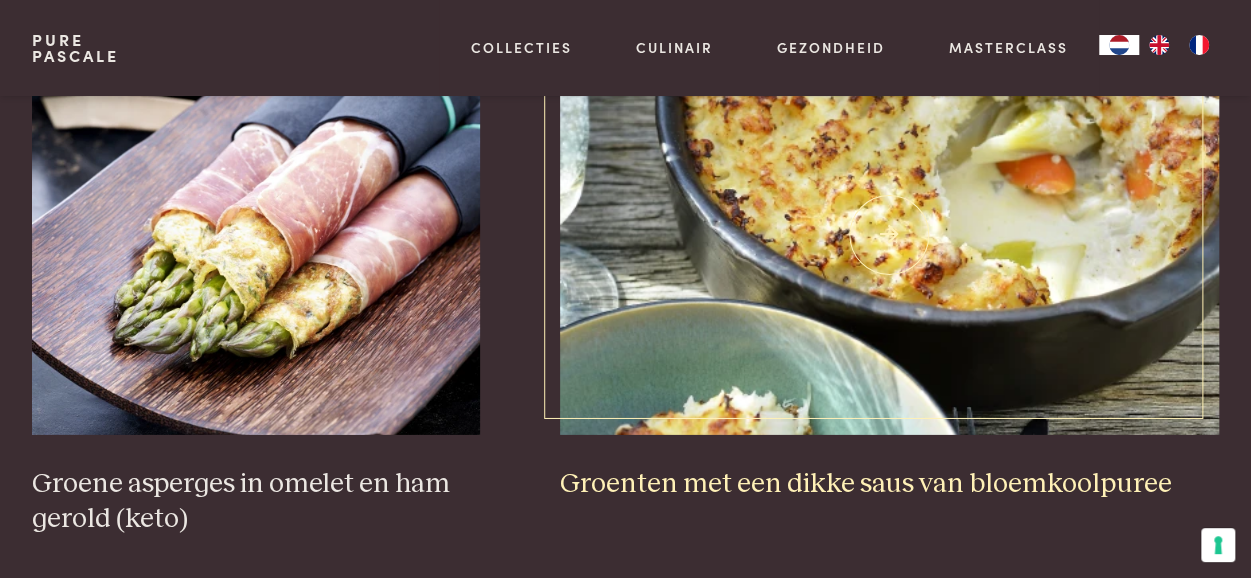 scroll, scrollTop: 2859, scrollLeft: 0, axis: vertical 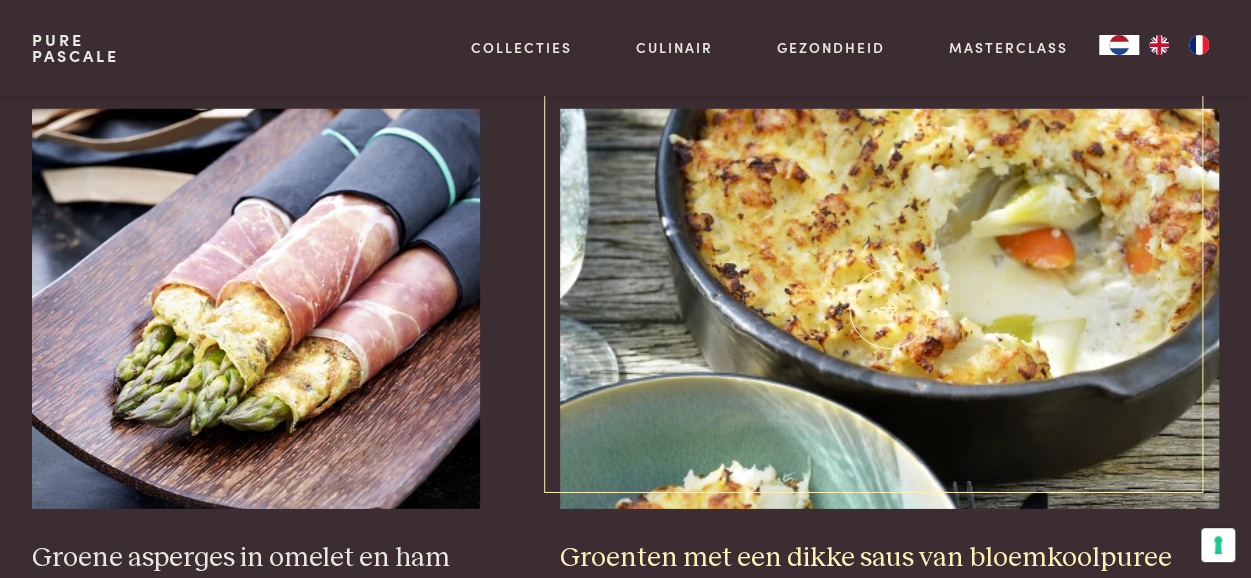 click at bounding box center (889, 309) 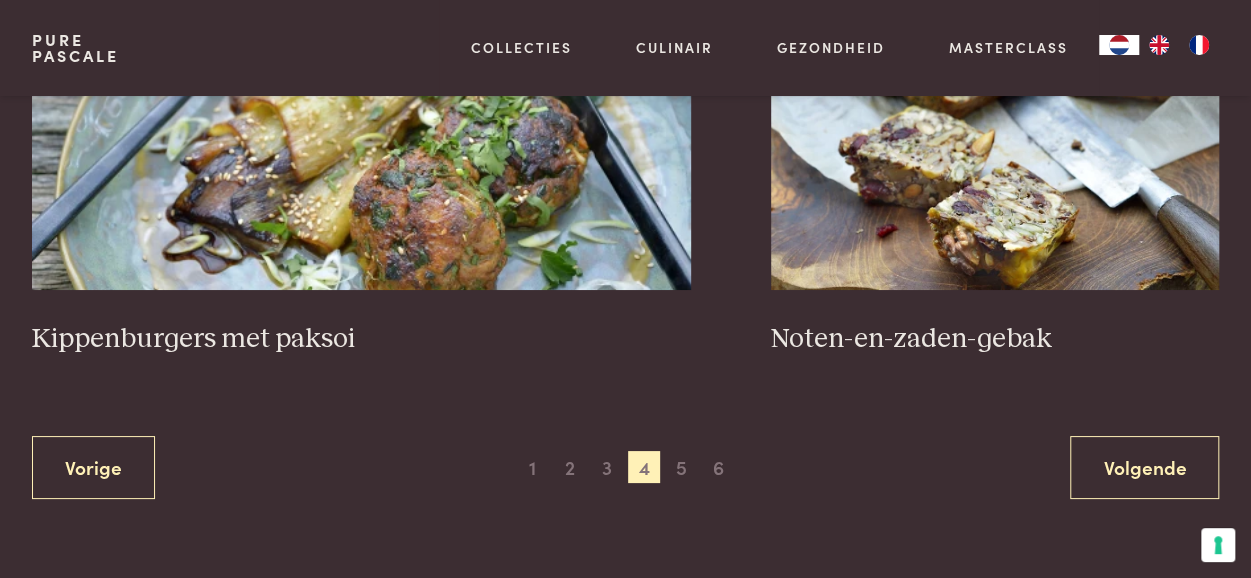 scroll, scrollTop: 3759, scrollLeft: 0, axis: vertical 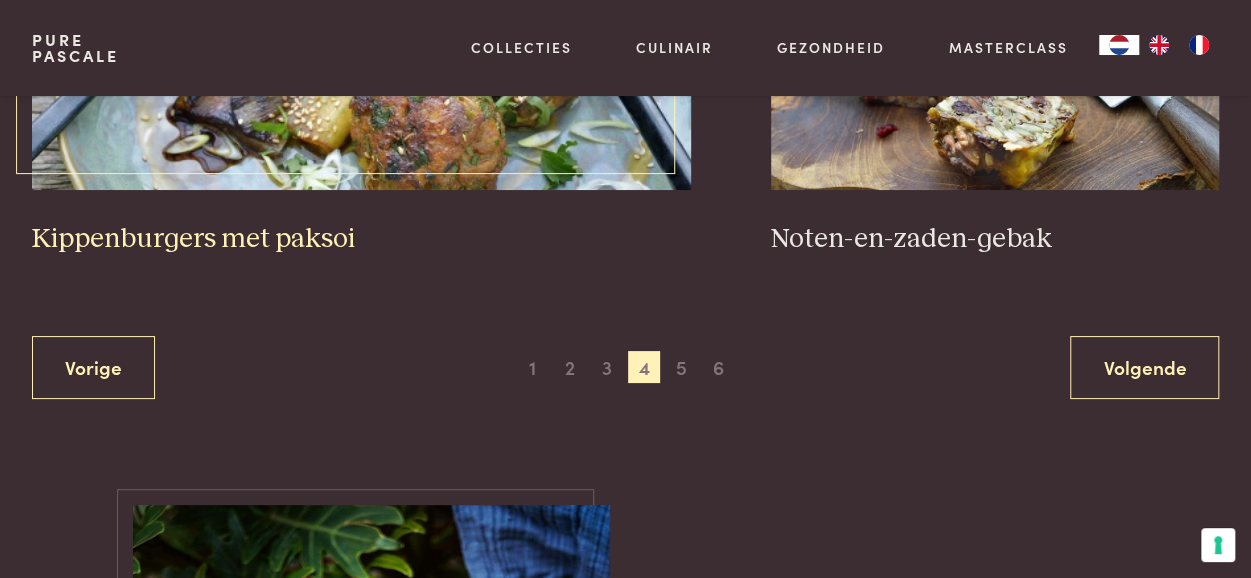 click at bounding box center (361, -10) 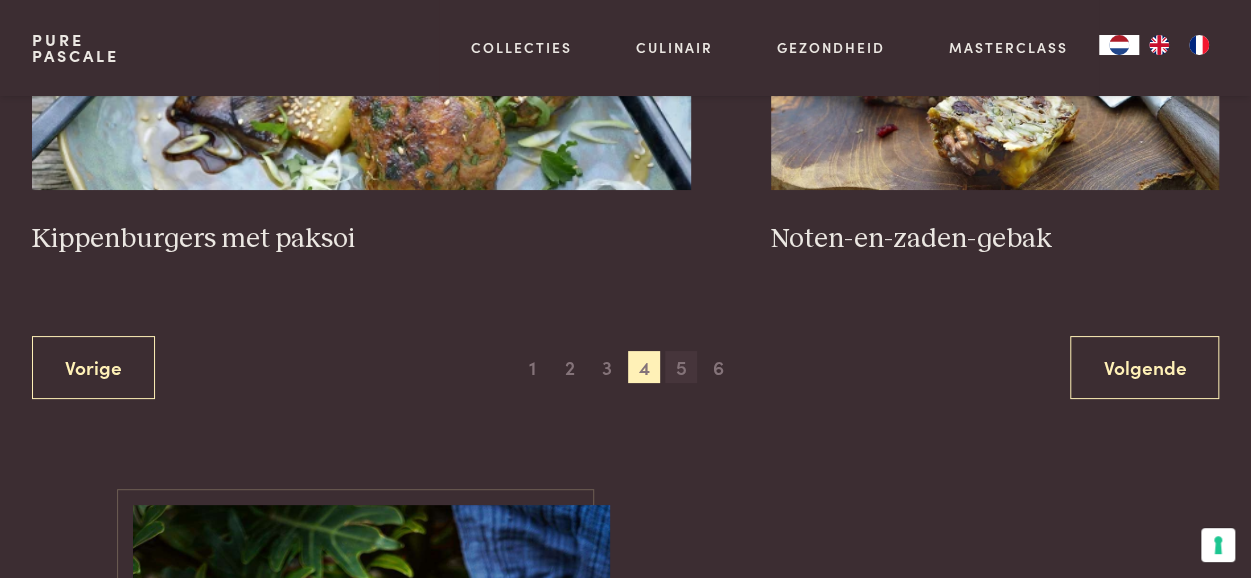 click on "5" at bounding box center [681, 367] 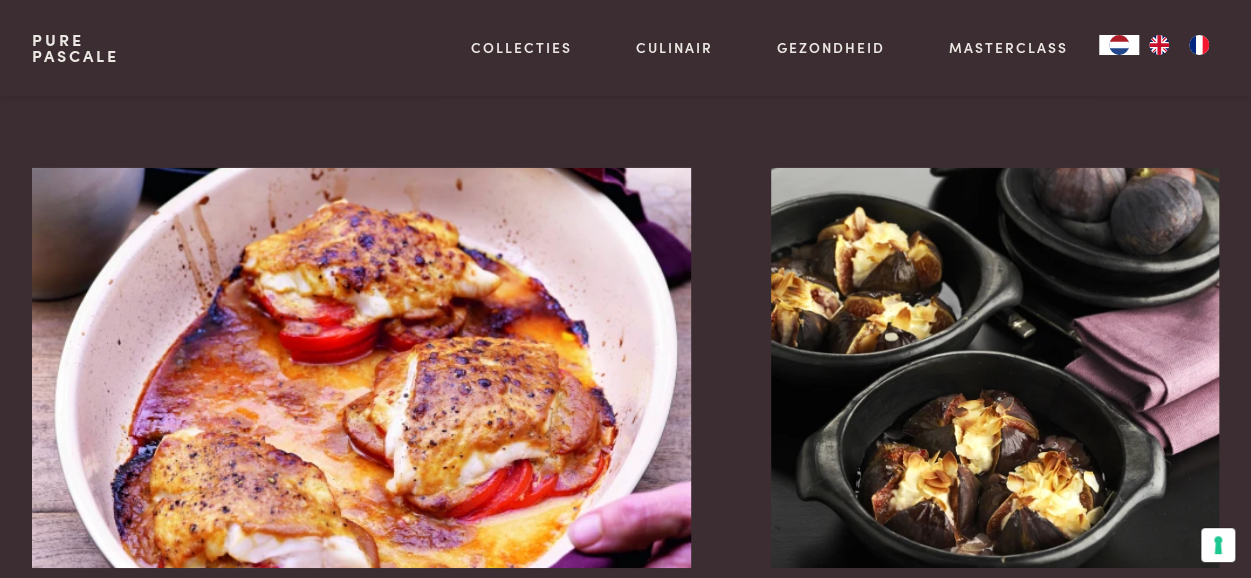 scroll, scrollTop: 3459, scrollLeft: 0, axis: vertical 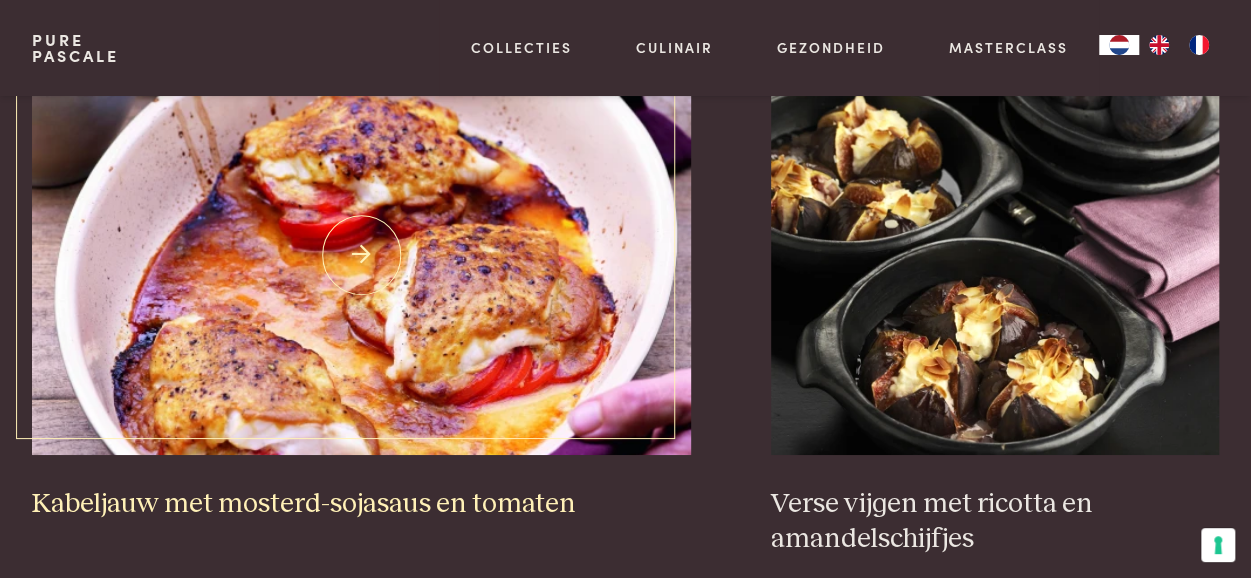 click at bounding box center (361, 255) 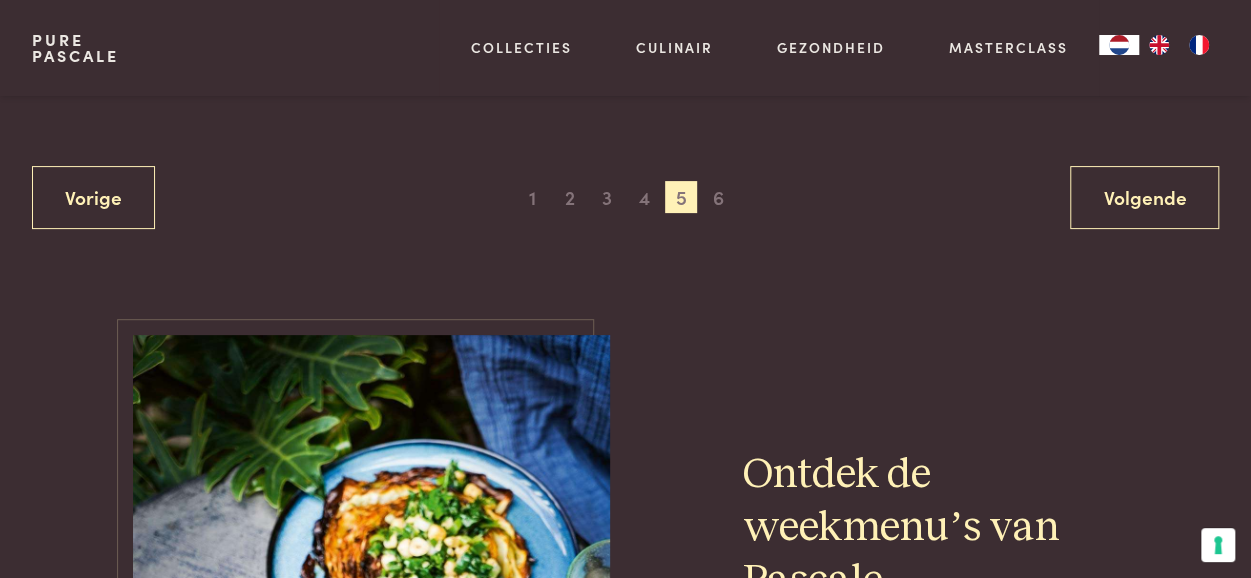 scroll, scrollTop: 3959, scrollLeft: 0, axis: vertical 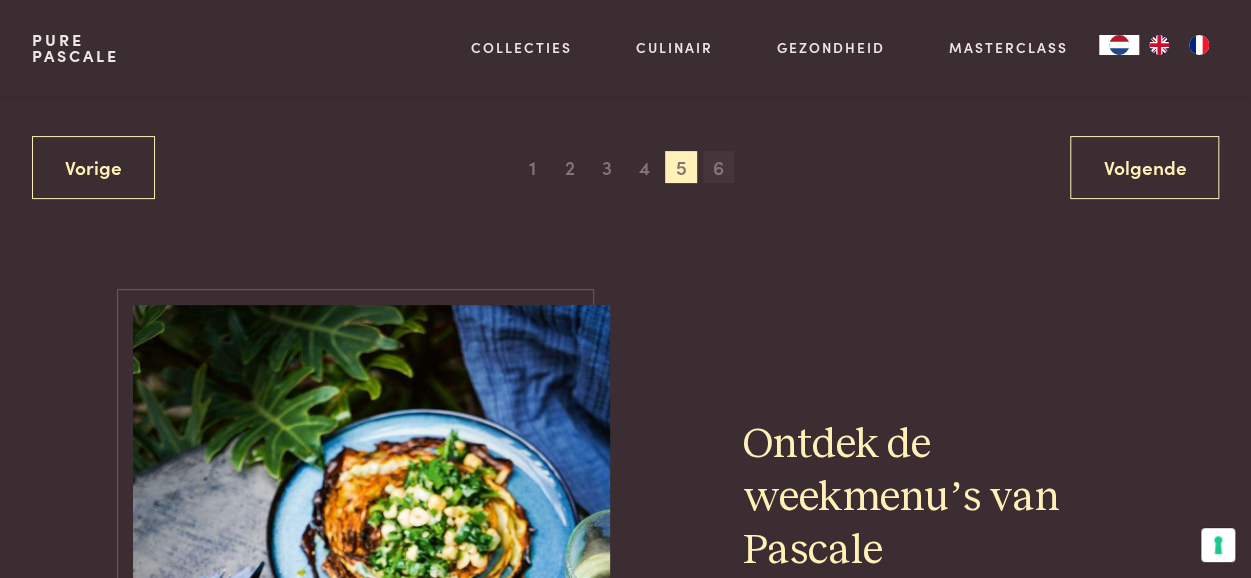 click on "6" at bounding box center (719, 167) 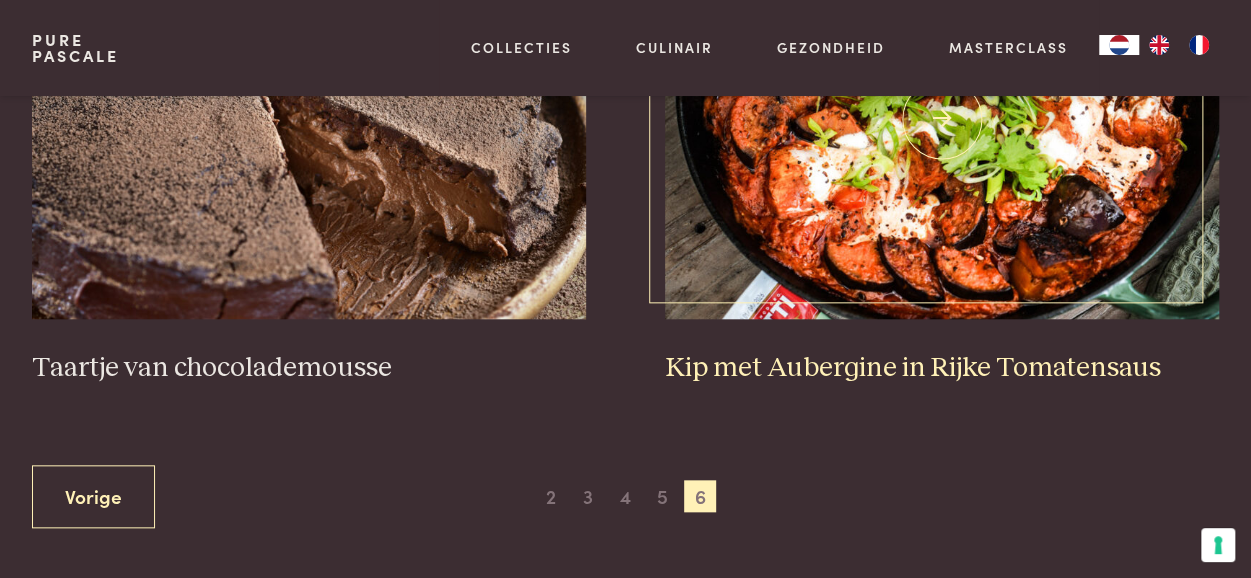 scroll, scrollTop: 659, scrollLeft: 0, axis: vertical 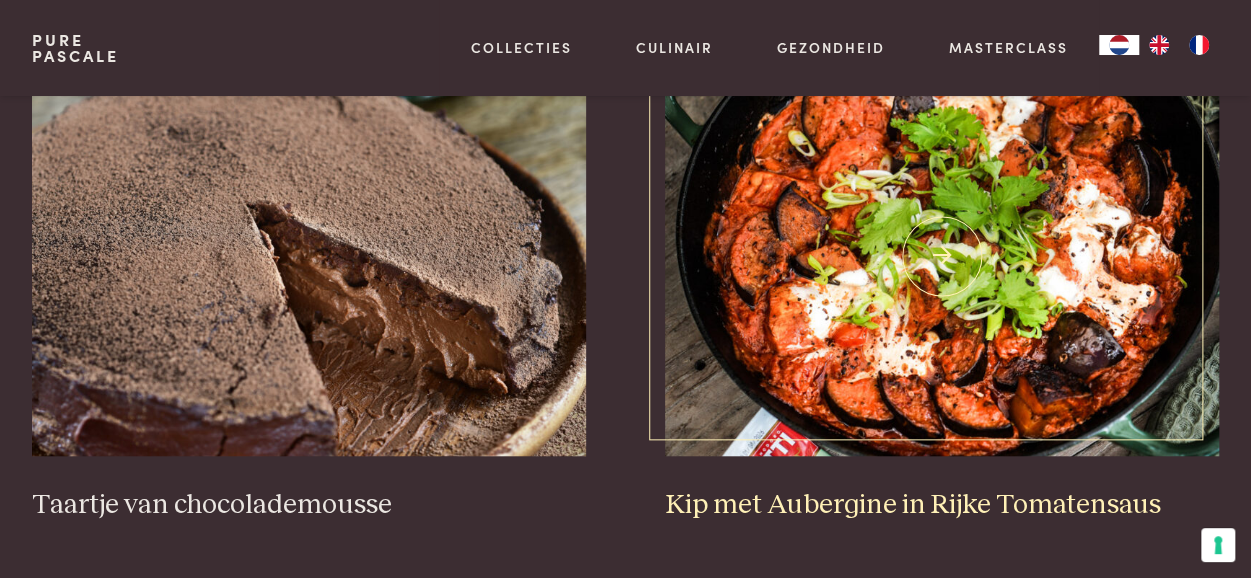 click at bounding box center [942, 256] 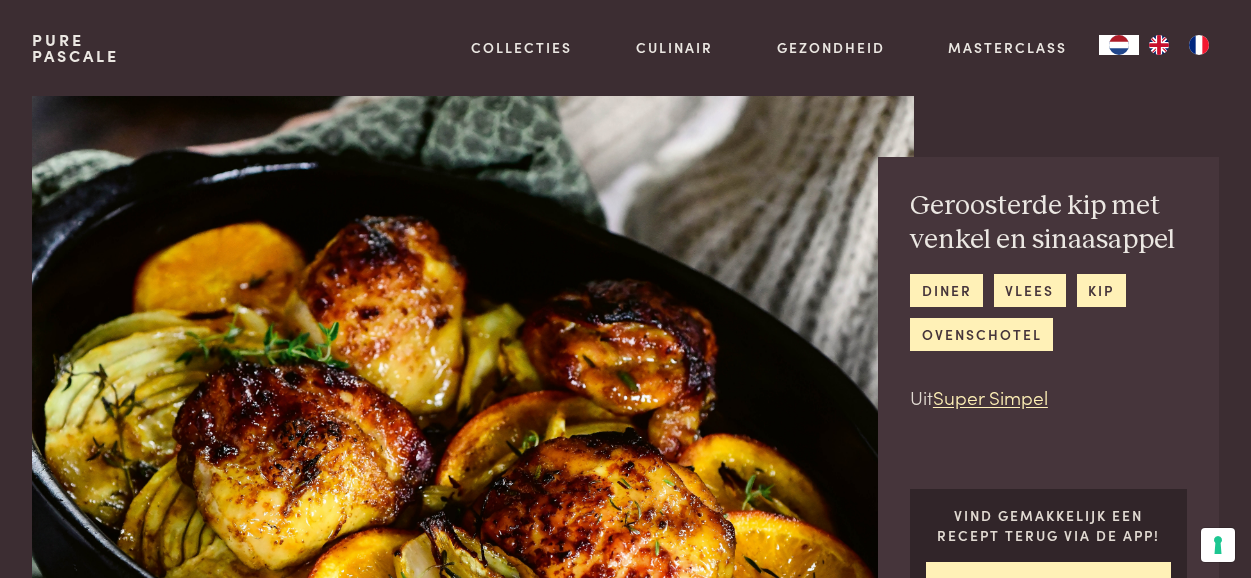 scroll, scrollTop: 0, scrollLeft: 0, axis: both 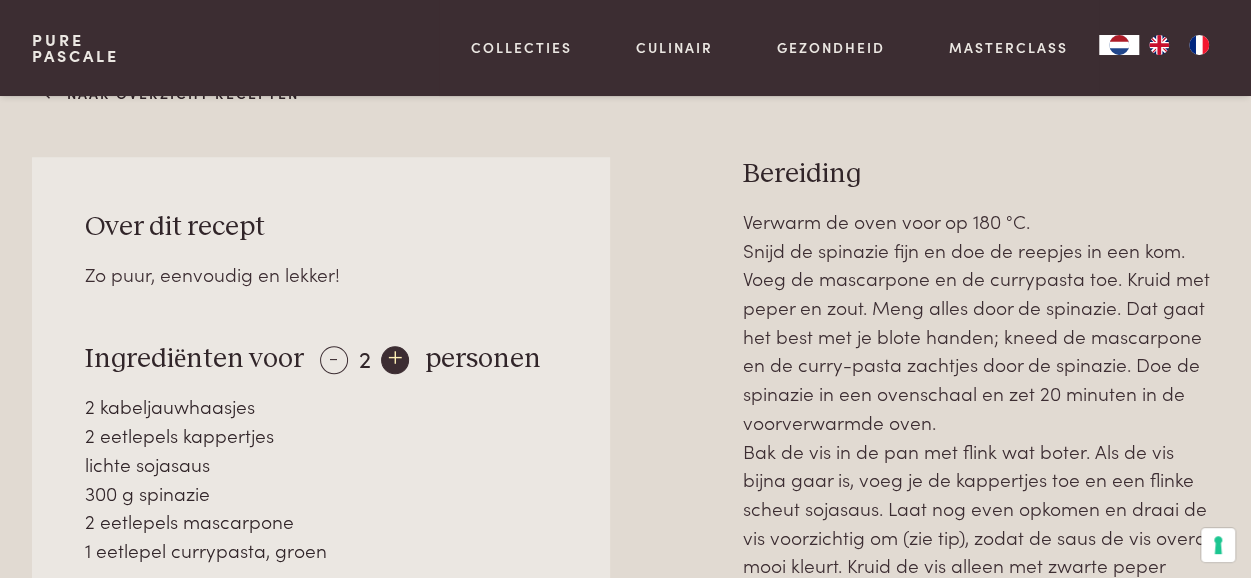 click on "+" at bounding box center [395, 360] 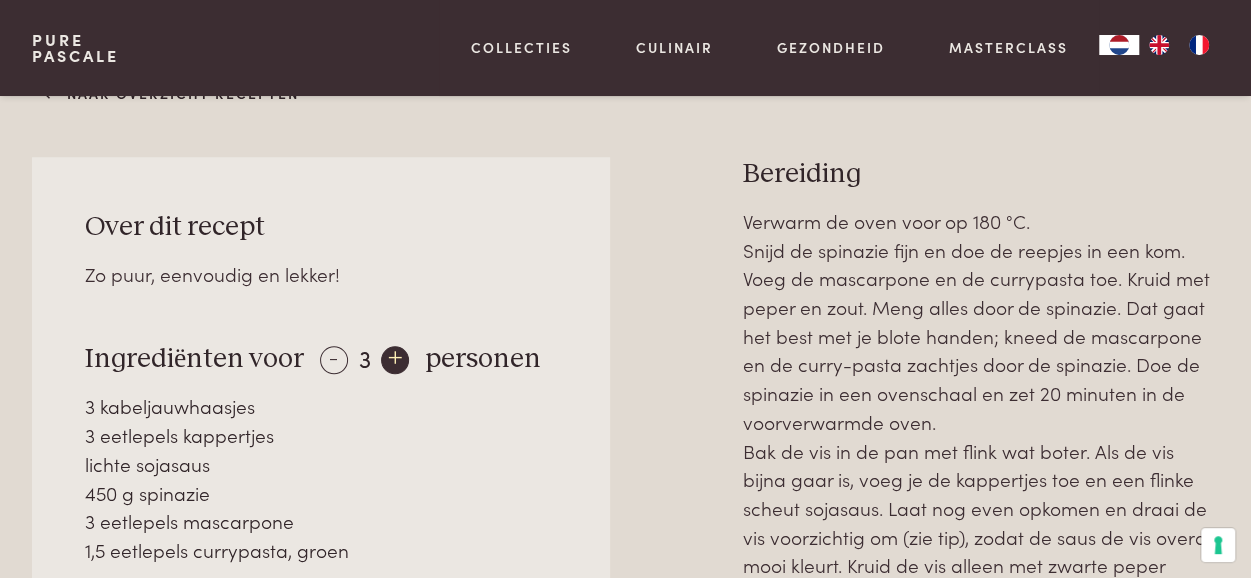 click on "+" at bounding box center (395, 360) 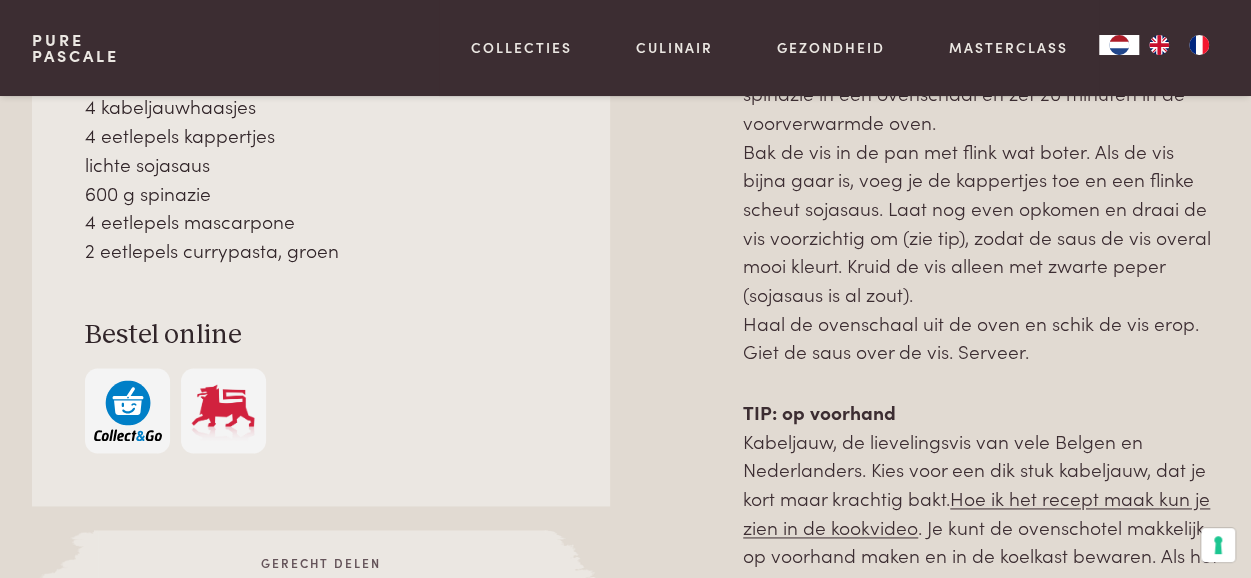 scroll, scrollTop: 1000, scrollLeft: 0, axis: vertical 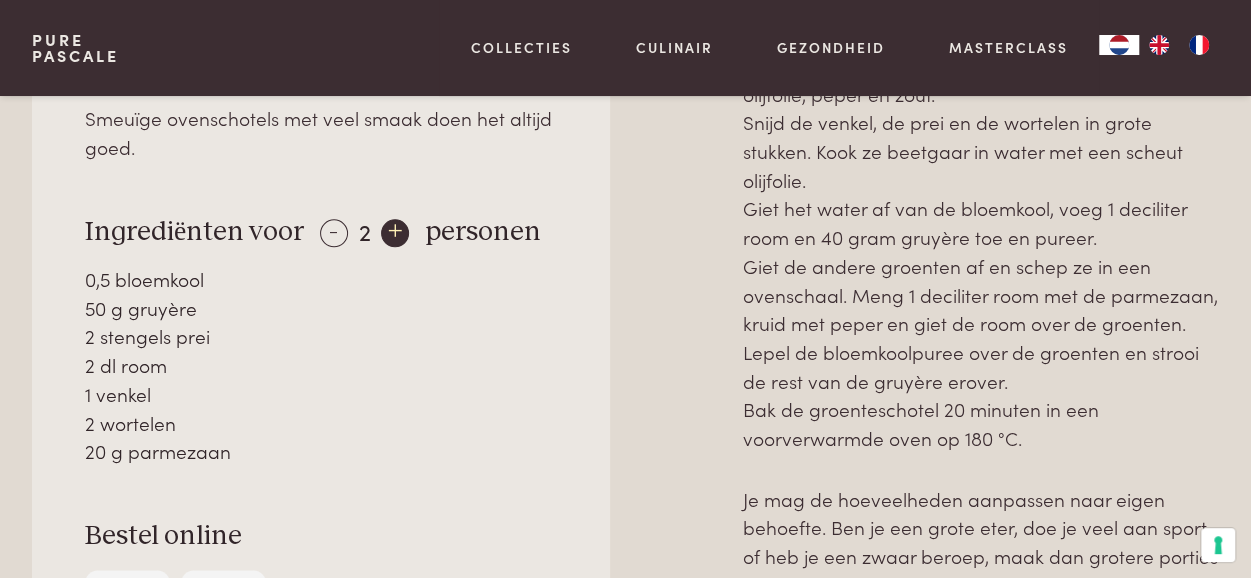 click on "+" at bounding box center (395, 233) 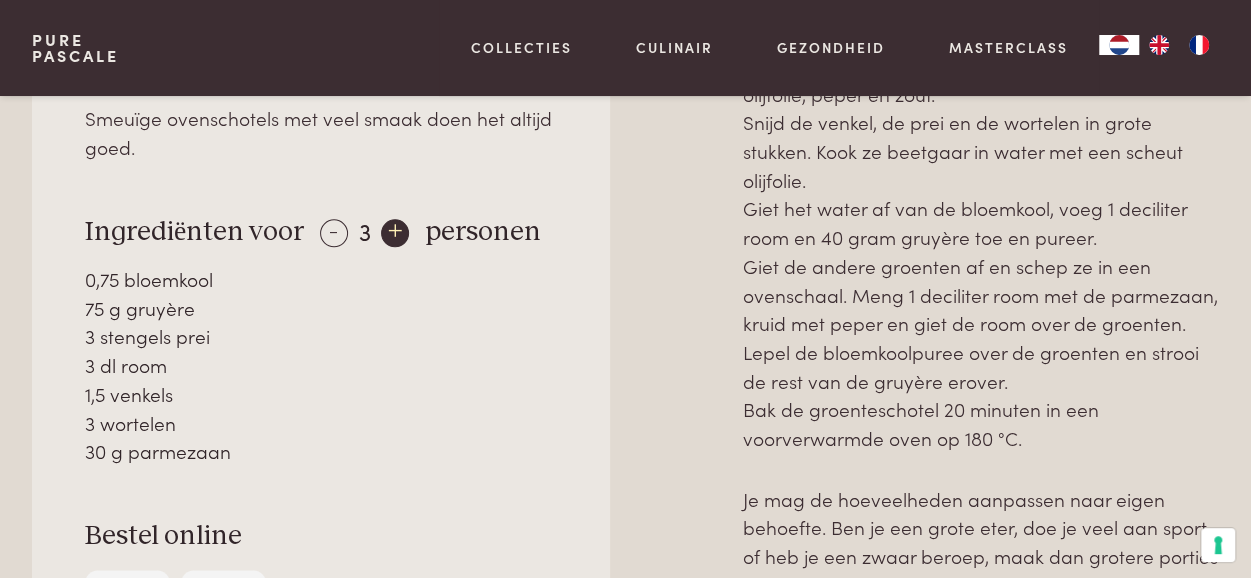 click on "+" at bounding box center [395, 233] 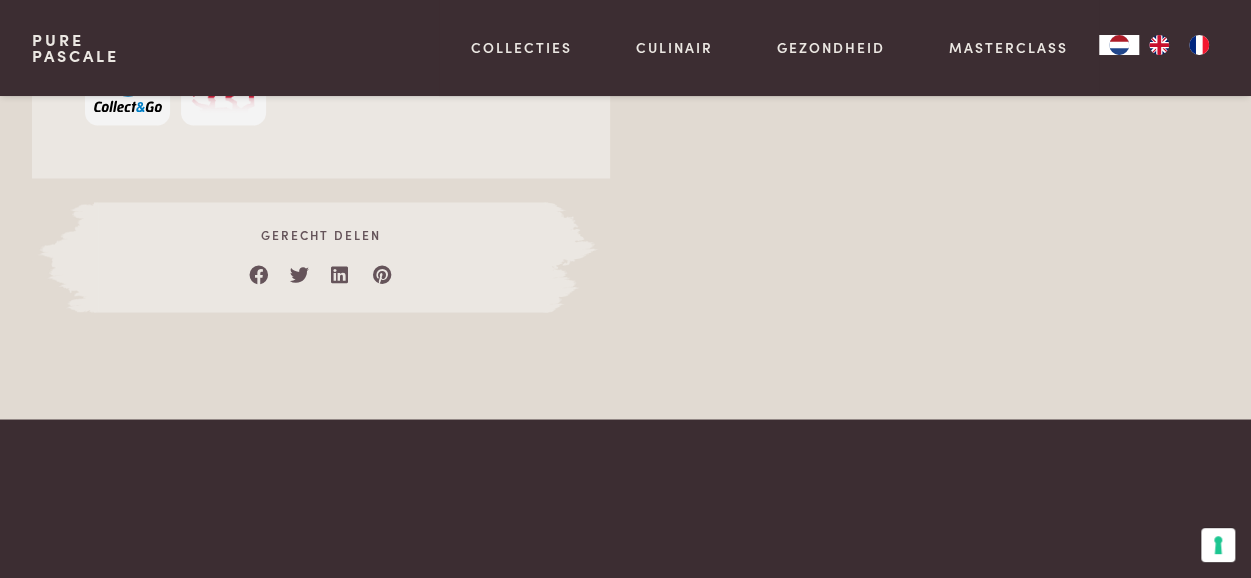 scroll, scrollTop: 1500, scrollLeft: 0, axis: vertical 